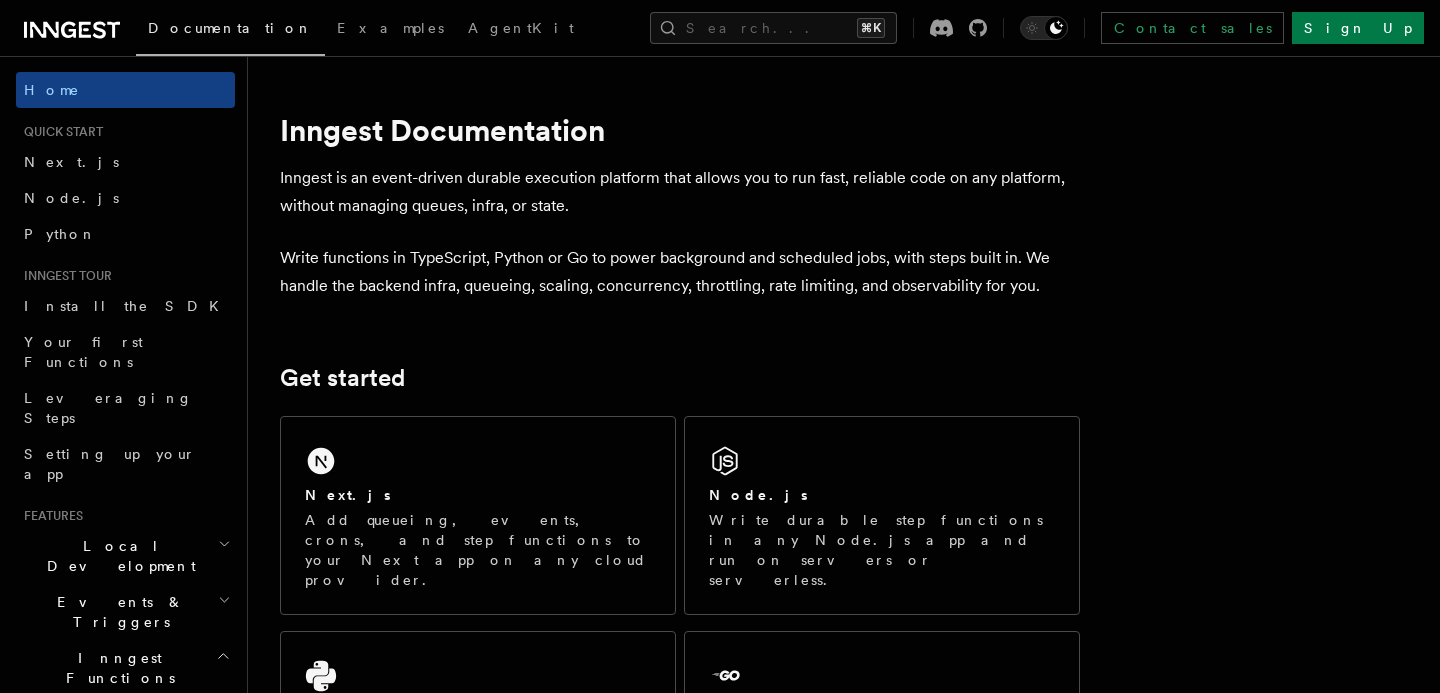 scroll, scrollTop: 0, scrollLeft: 0, axis: both 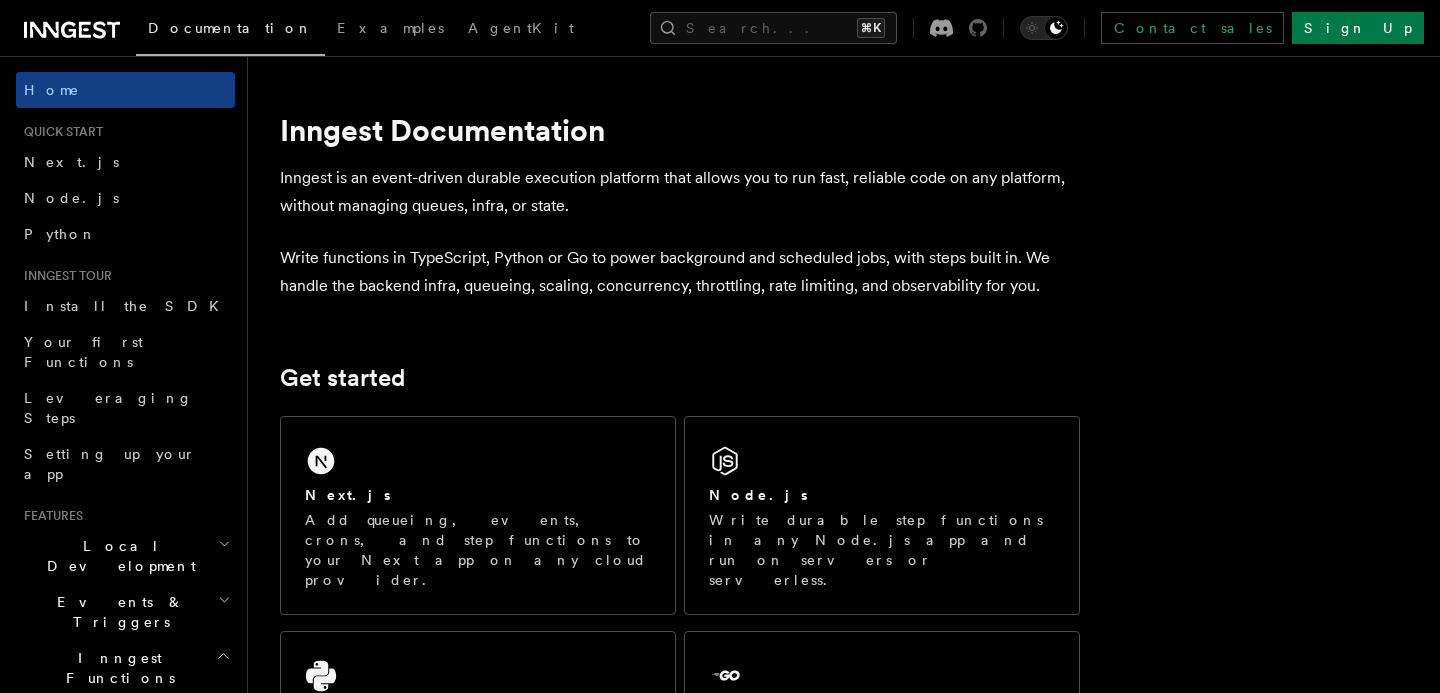 click 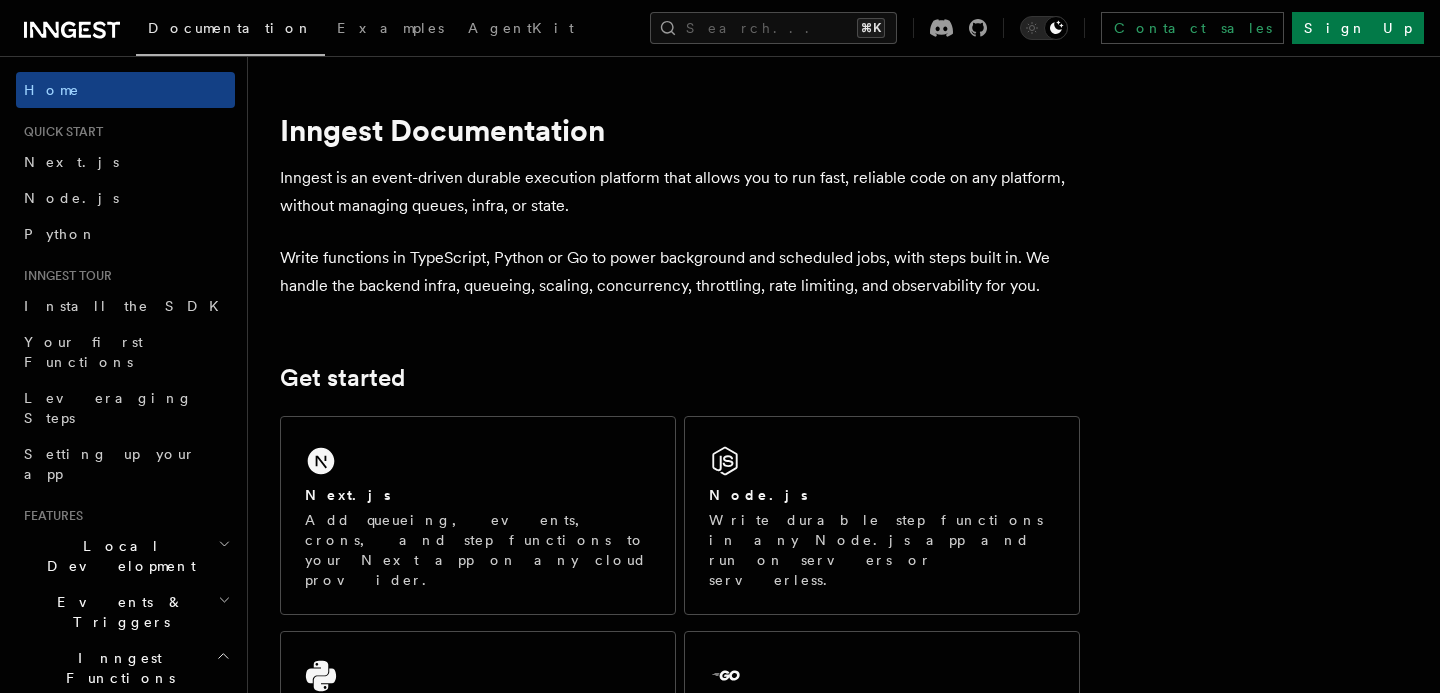 scroll, scrollTop: 0, scrollLeft: 0, axis: both 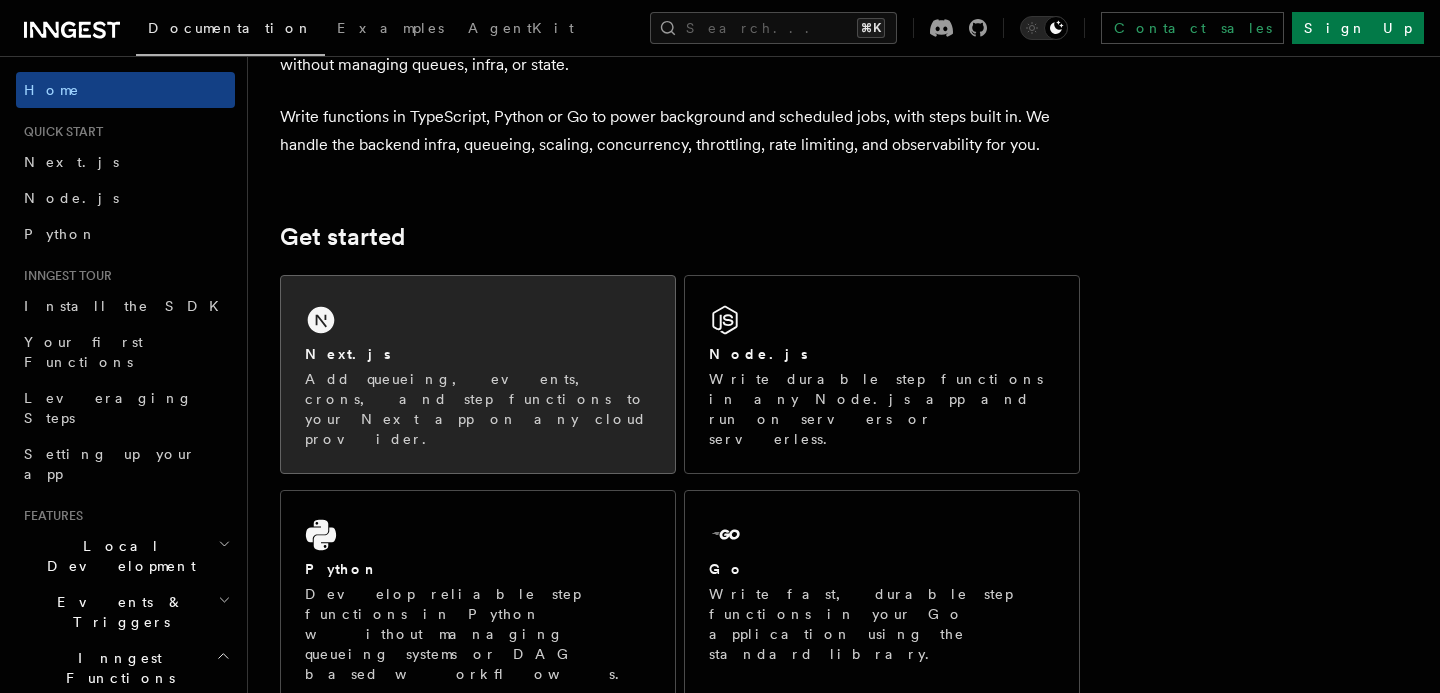 click on "Add queueing, events, crons, and step functions to your Next app on any cloud provider." at bounding box center [478, 409] 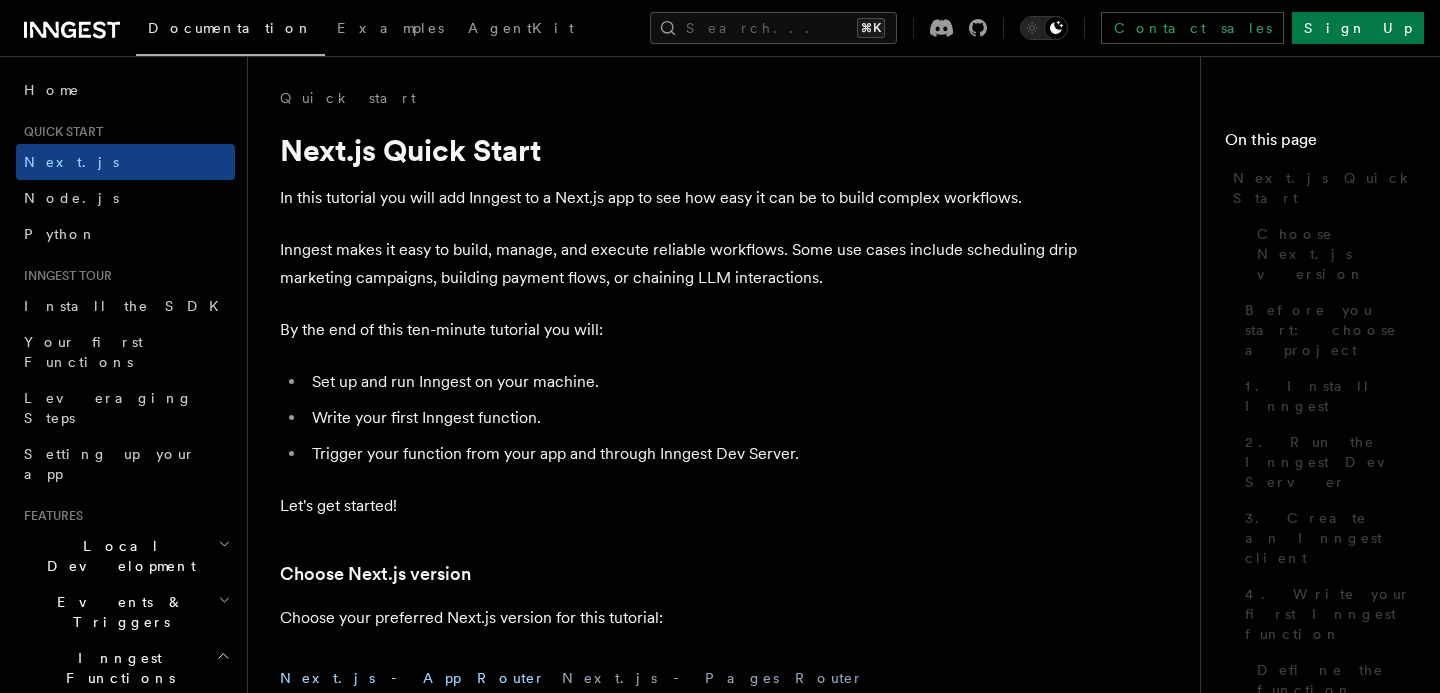 scroll, scrollTop: 0, scrollLeft: 0, axis: both 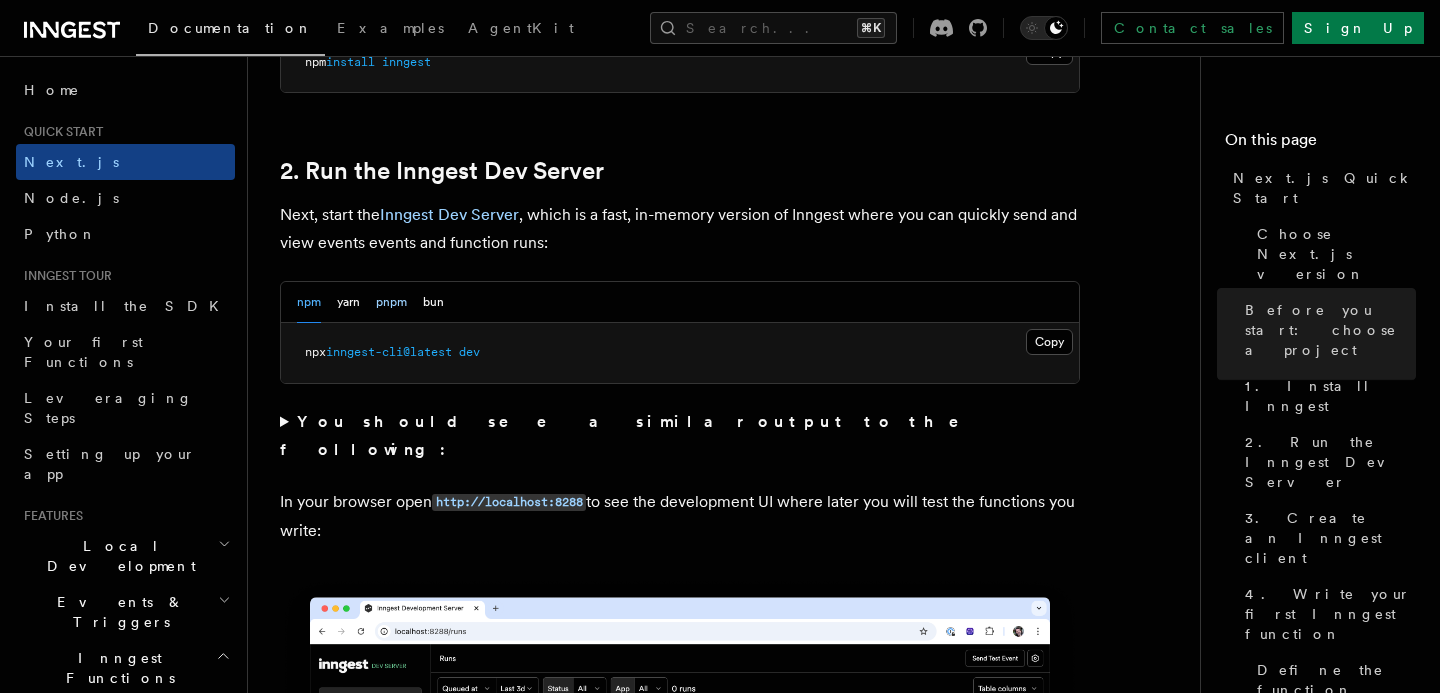 click on "pnpm" at bounding box center [391, 302] 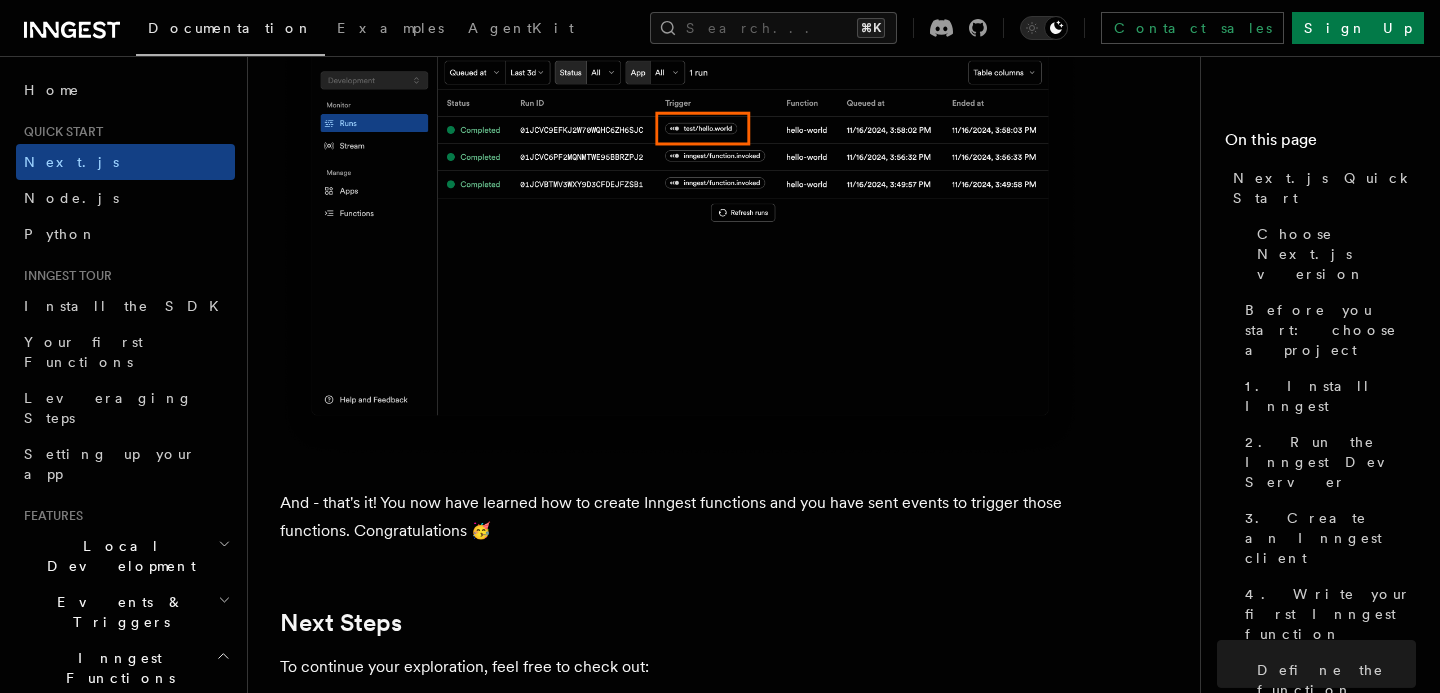 scroll, scrollTop: 12242, scrollLeft: 0, axis: vertical 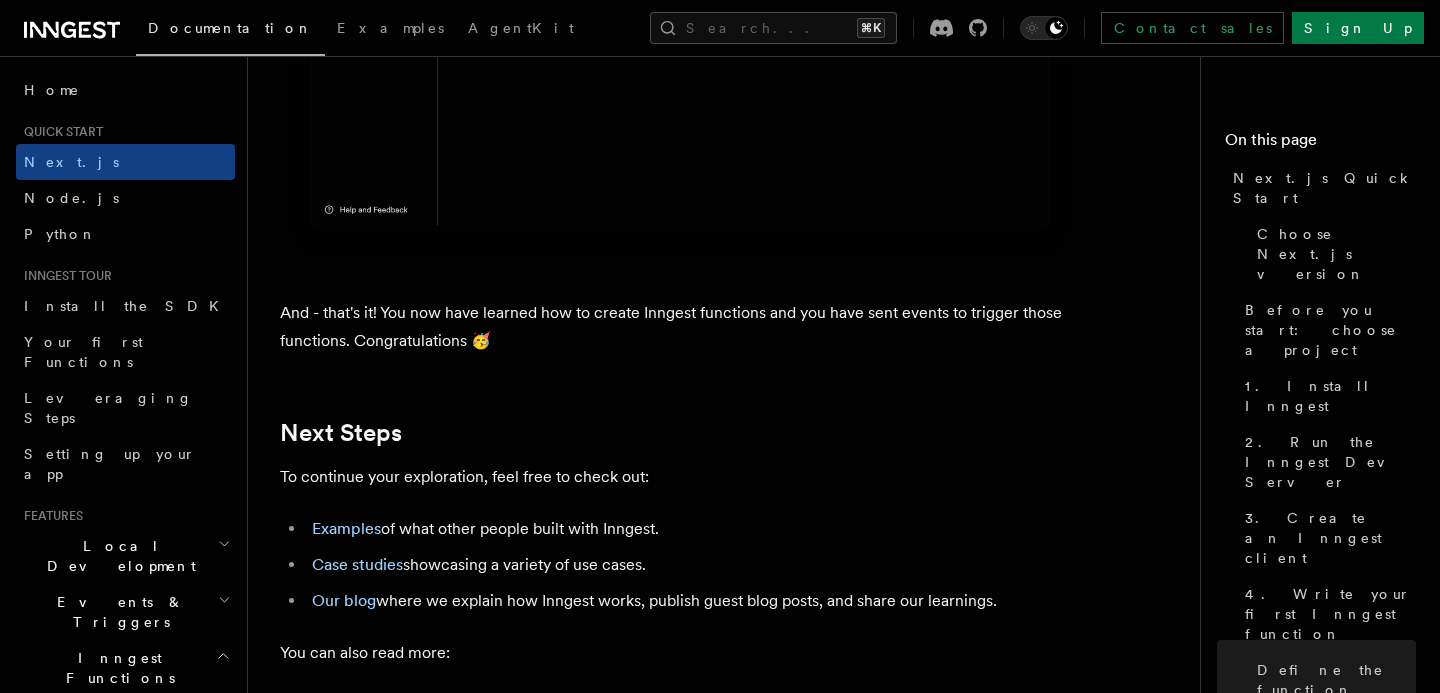 click on "Contact sales Sign Up" at bounding box center (1168, 28) 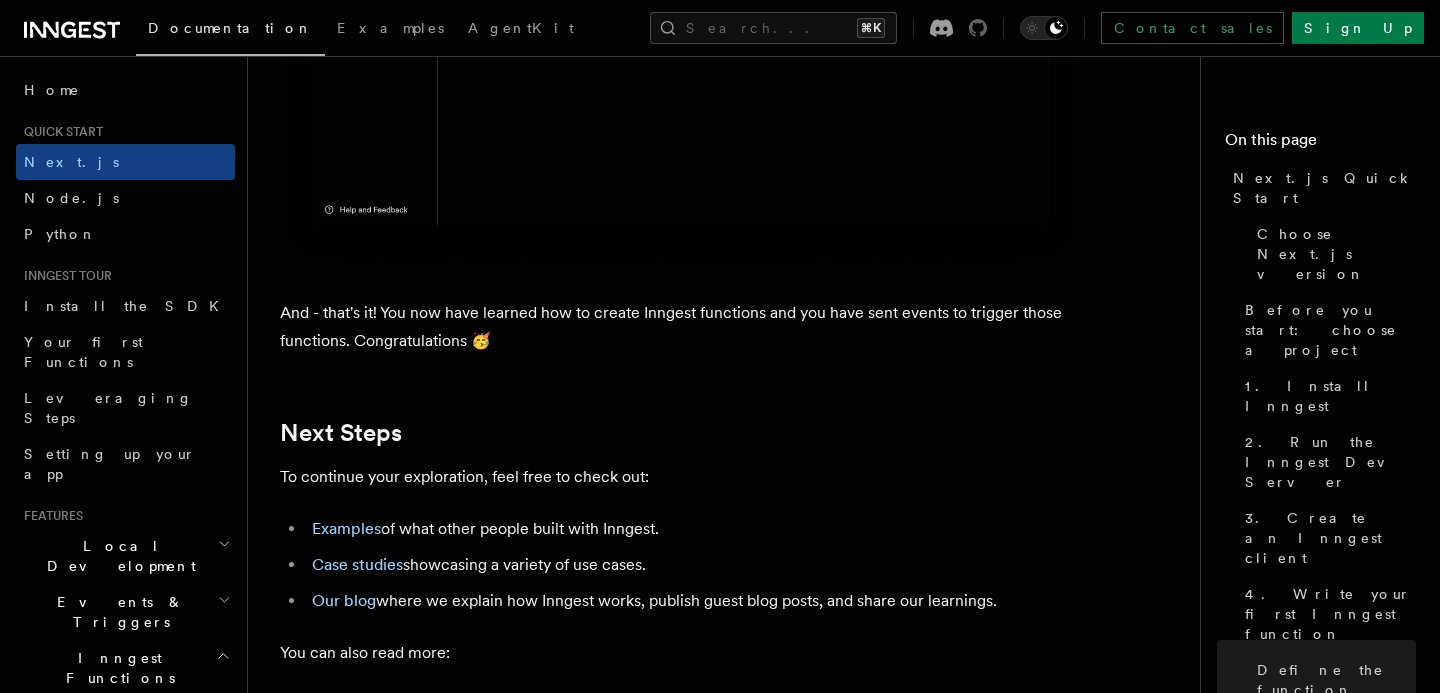 click 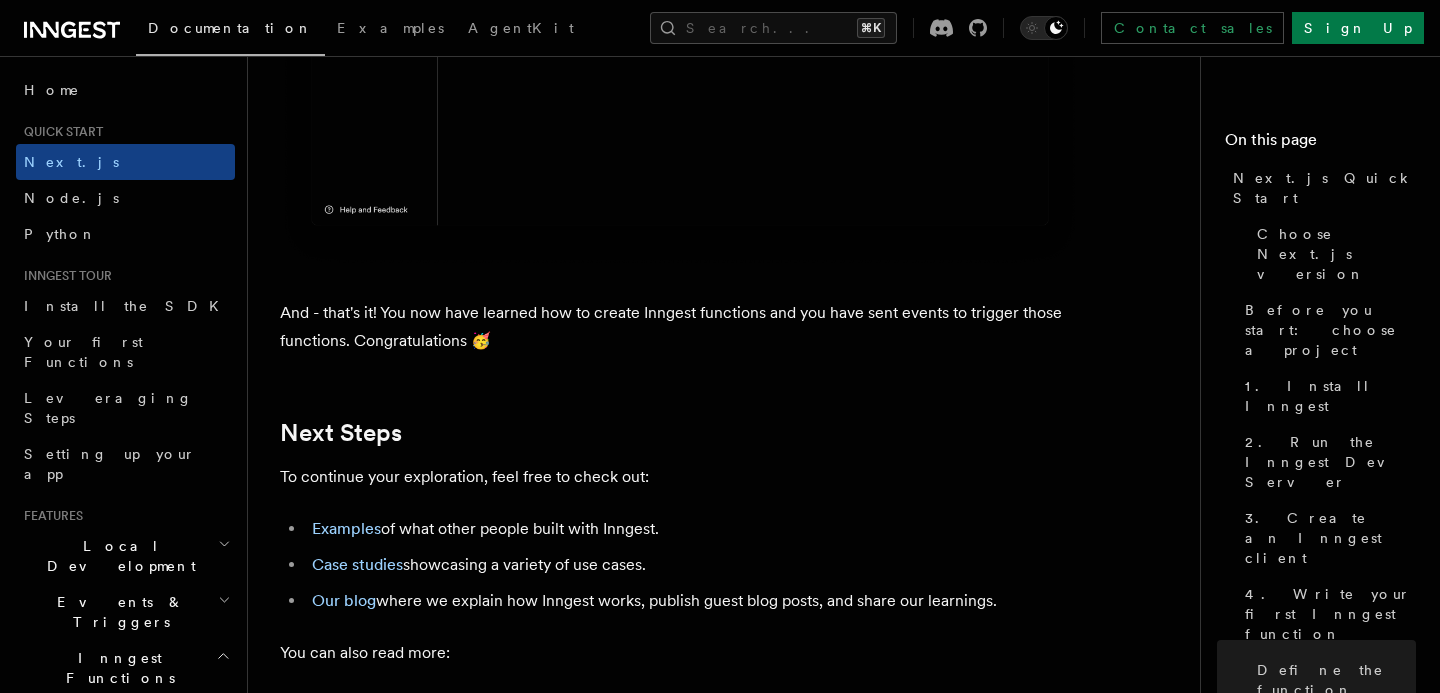 scroll, scrollTop: 12355, scrollLeft: 0, axis: vertical 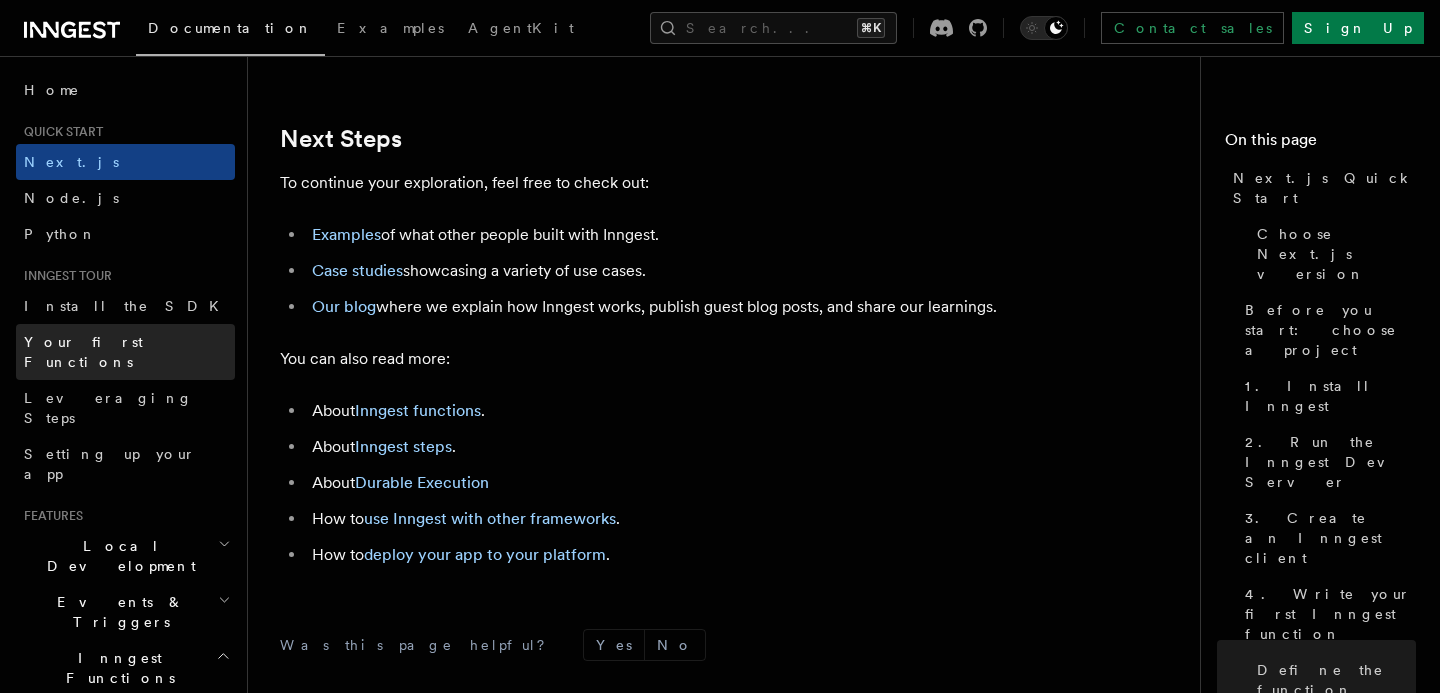 click on "Your first Functions" at bounding box center [125, 352] 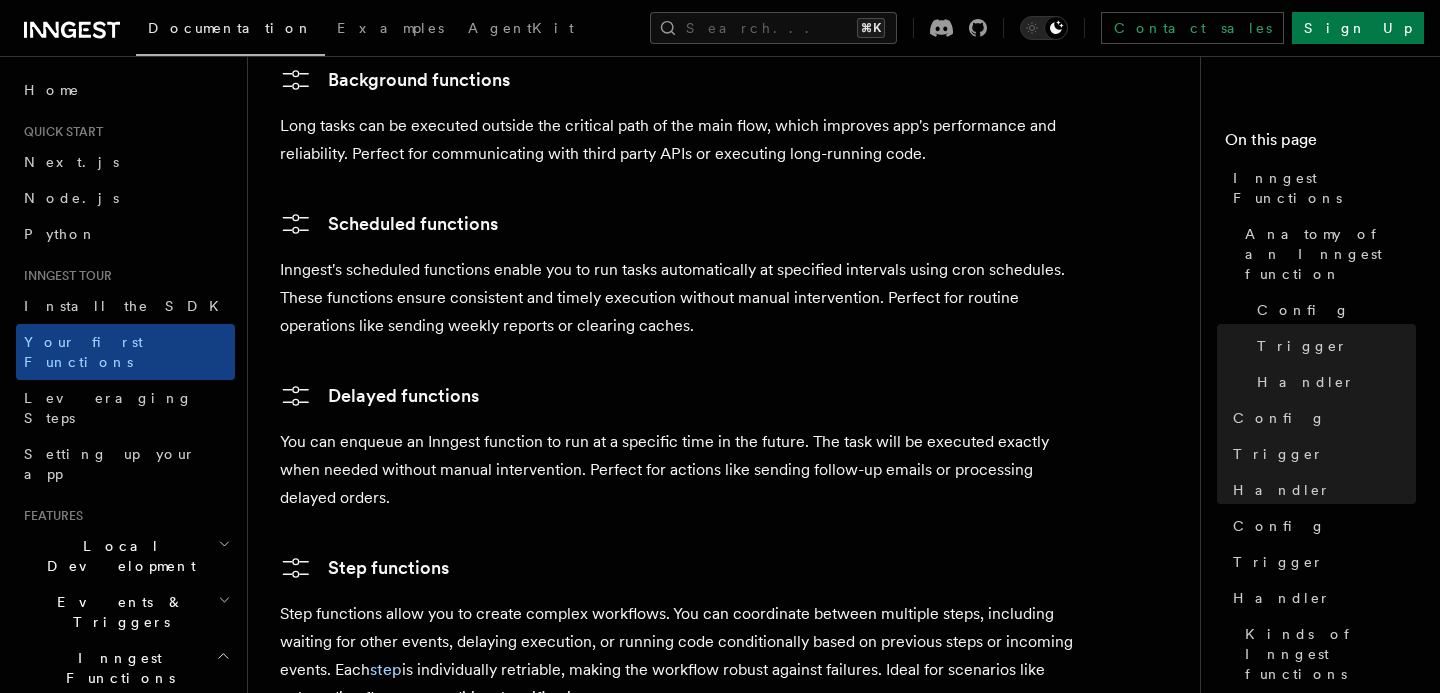 scroll, scrollTop: 3136, scrollLeft: 0, axis: vertical 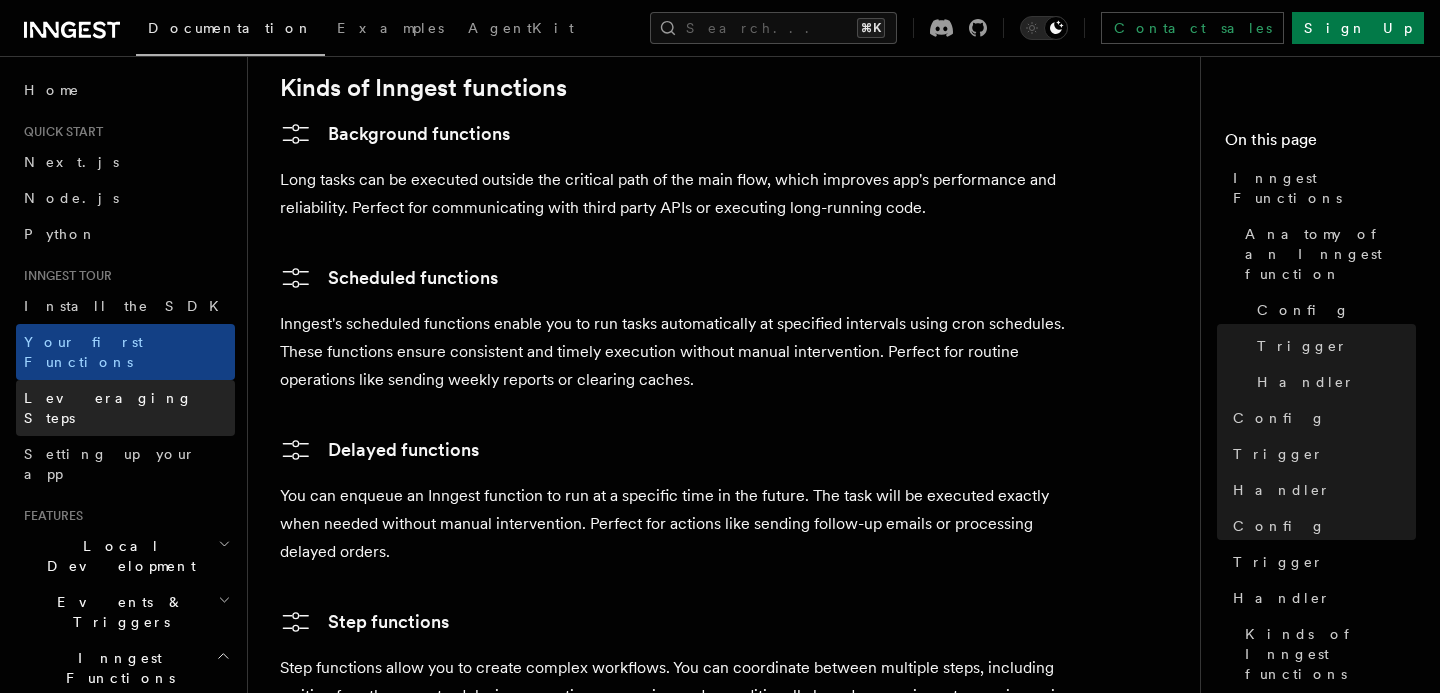 click on "Leveraging Steps" at bounding box center [125, 408] 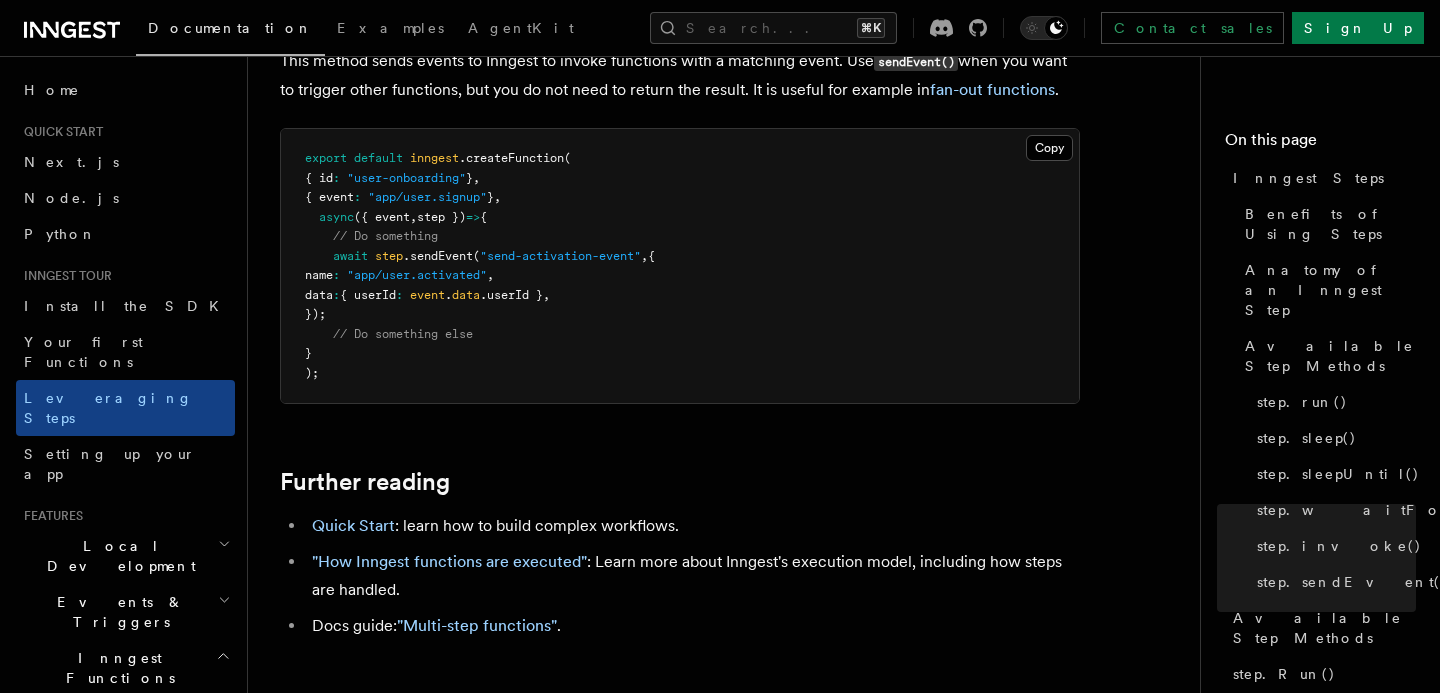 scroll, scrollTop: 4385, scrollLeft: 0, axis: vertical 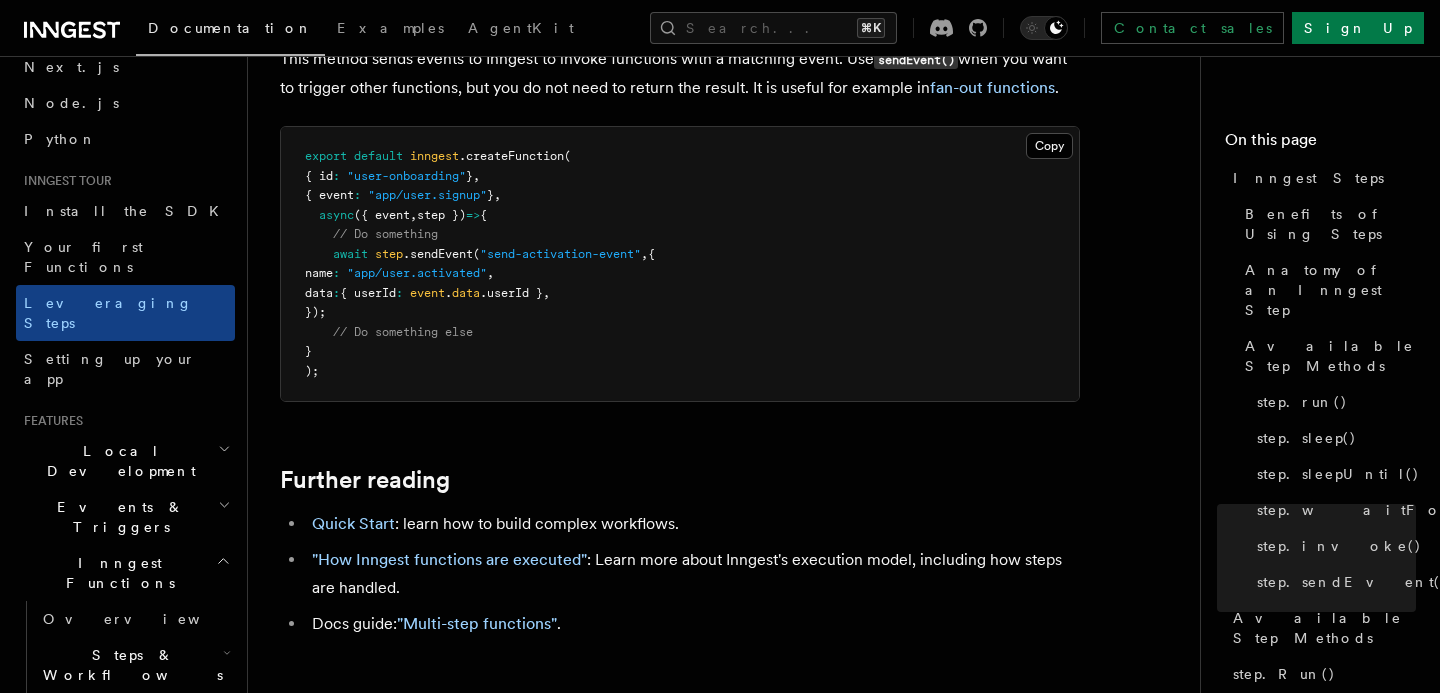 click on "Local Development" at bounding box center [125, 461] 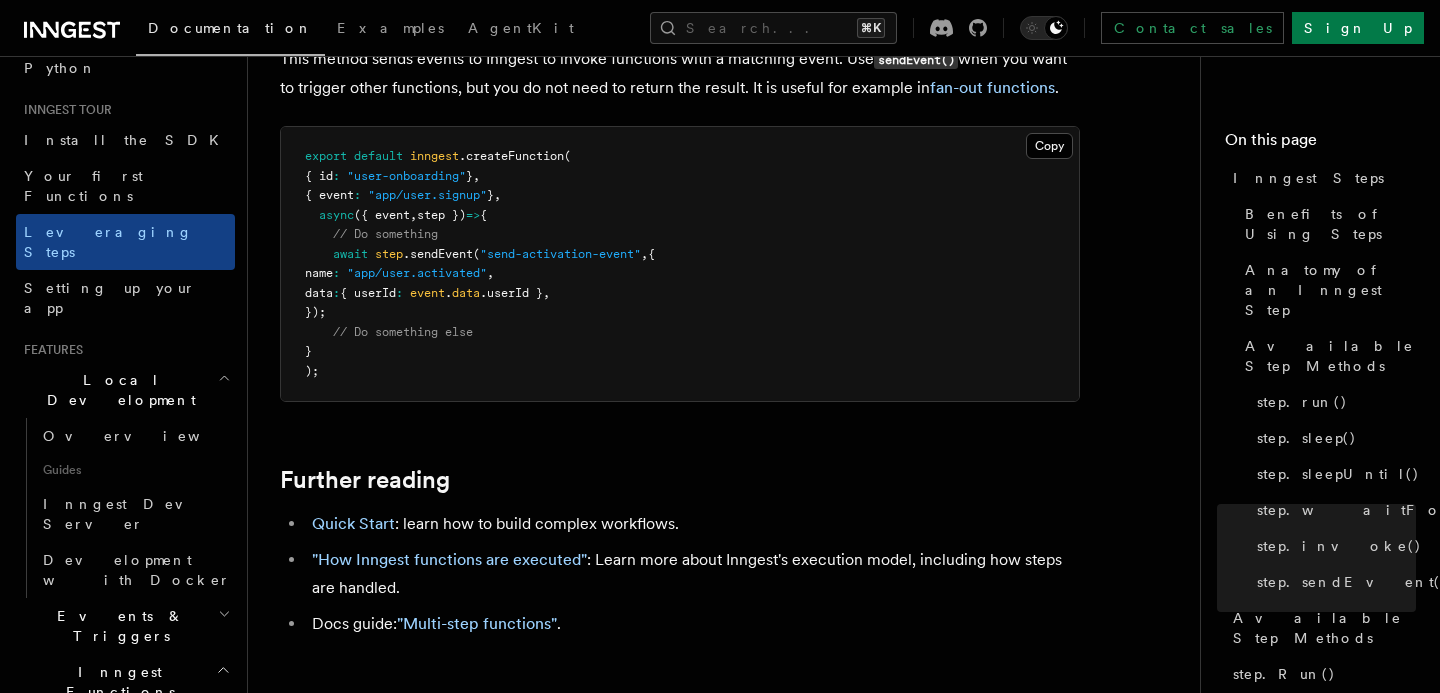 scroll, scrollTop: 184, scrollLeft: 0, axis: vertical 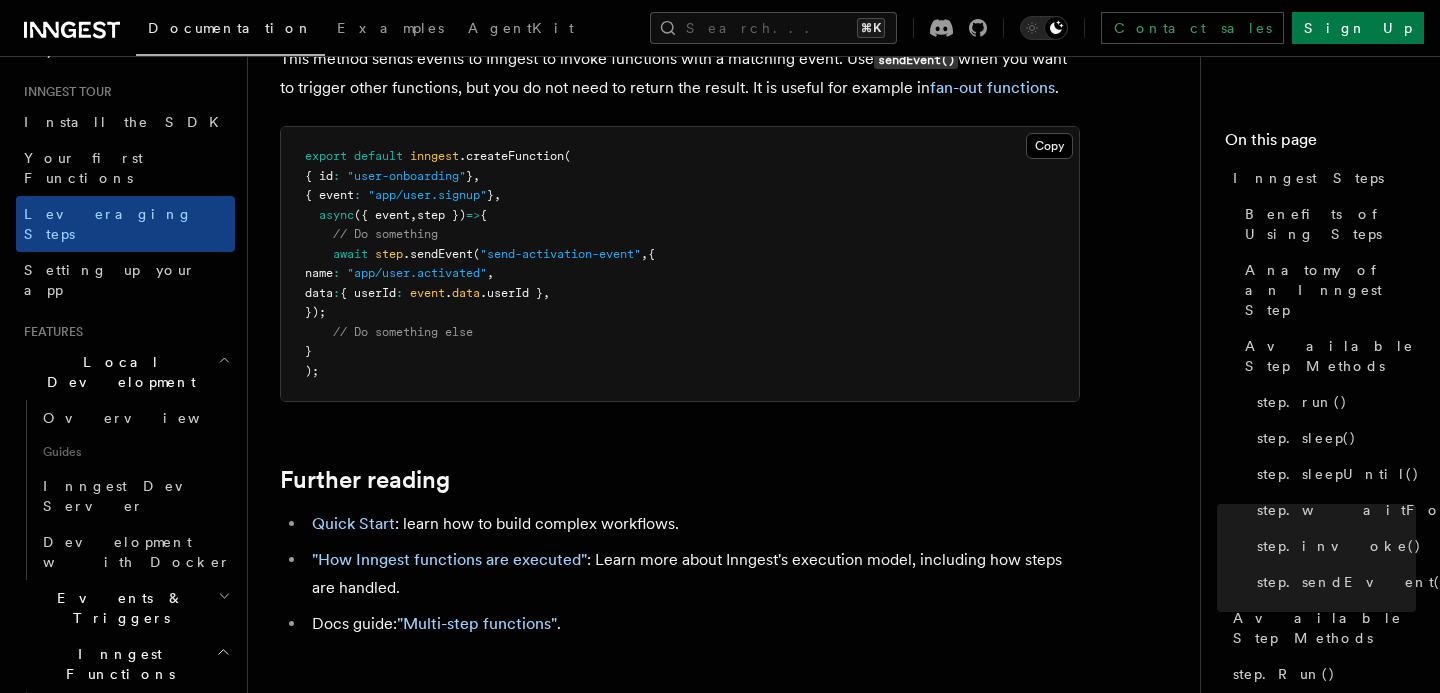 click on "Events & Triggers" at bounding box center (125, 608) 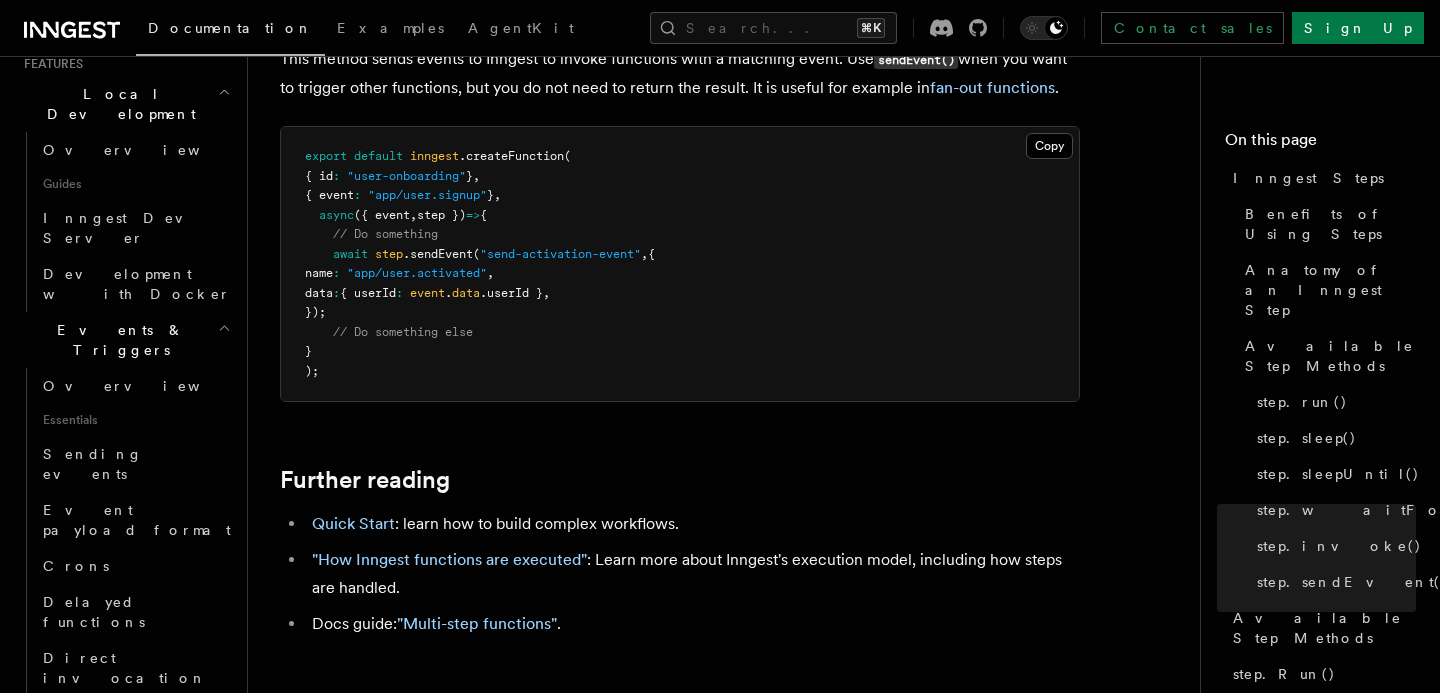 scroll, scrollTop: 561, scrollLeft: 0, axis: vertical 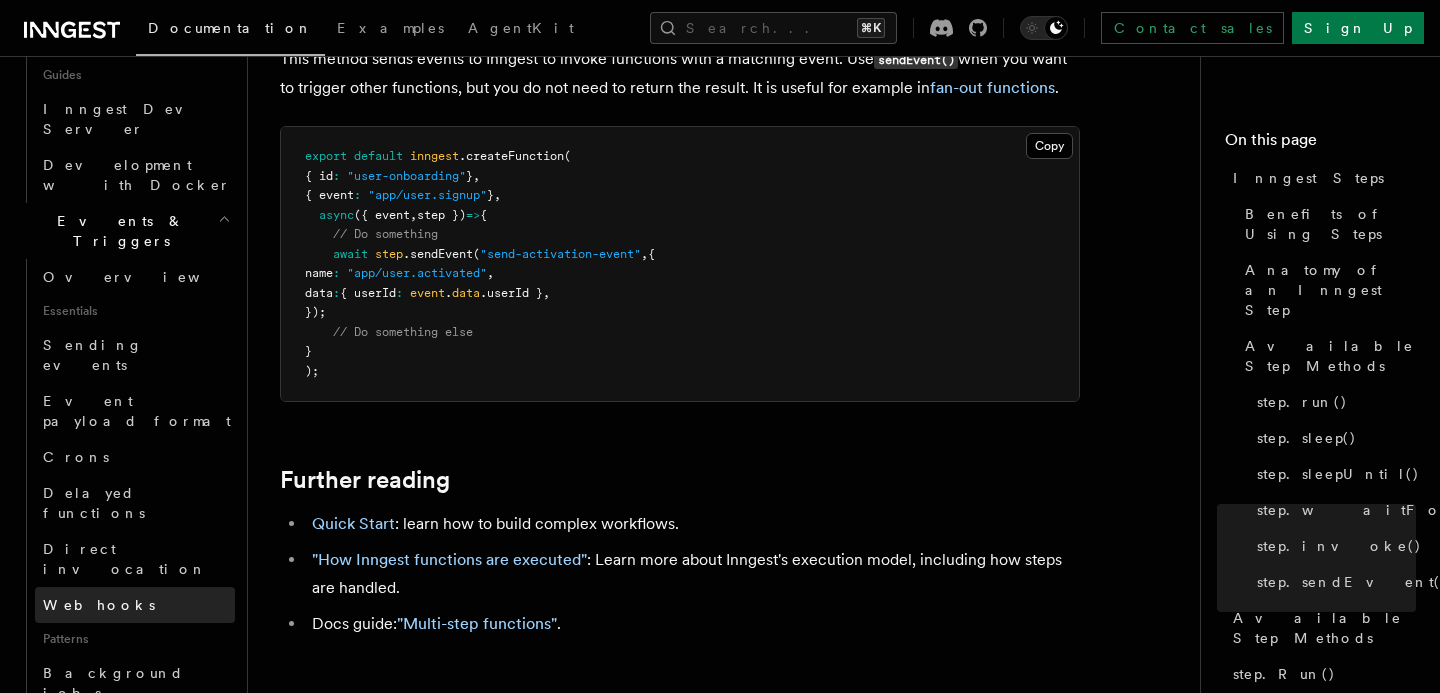 click on "Webhooks" at bounding box center [135, 605] 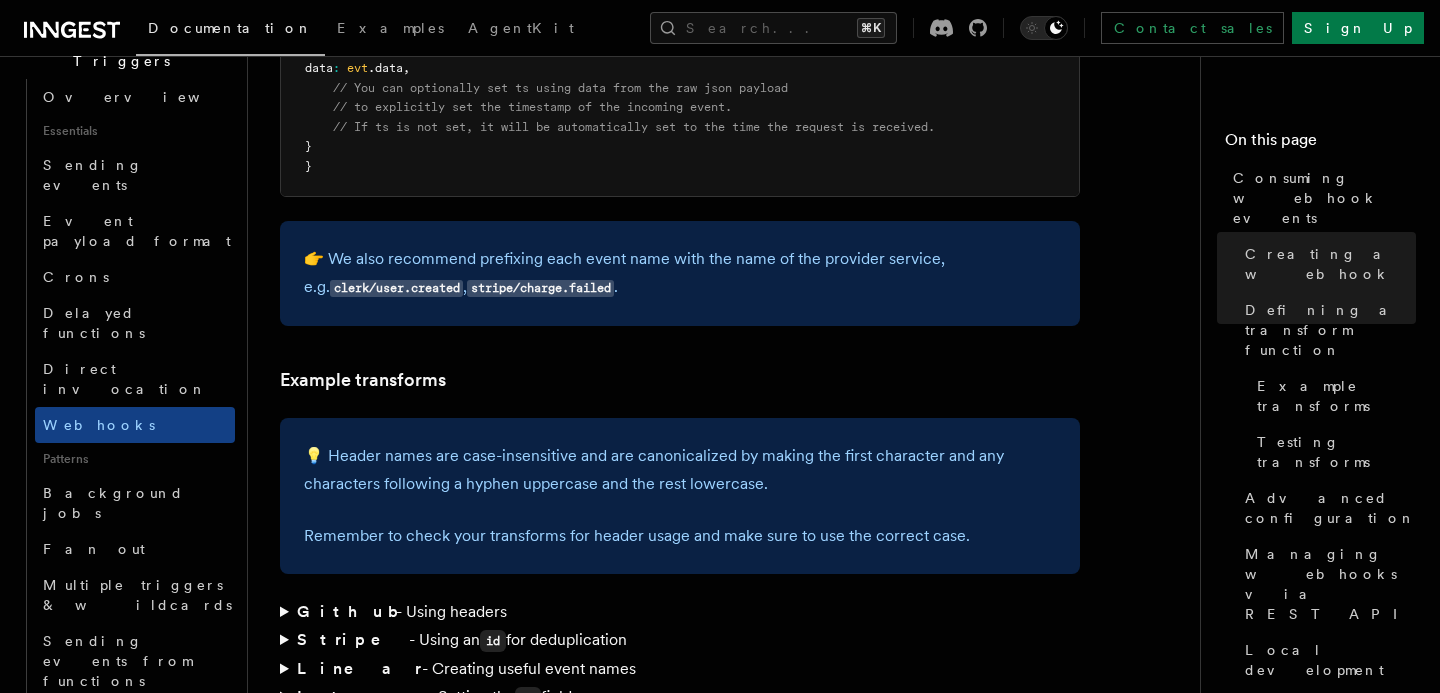 scroll, scrollTop: 2747, scrollLeft: 0, axis: vertical 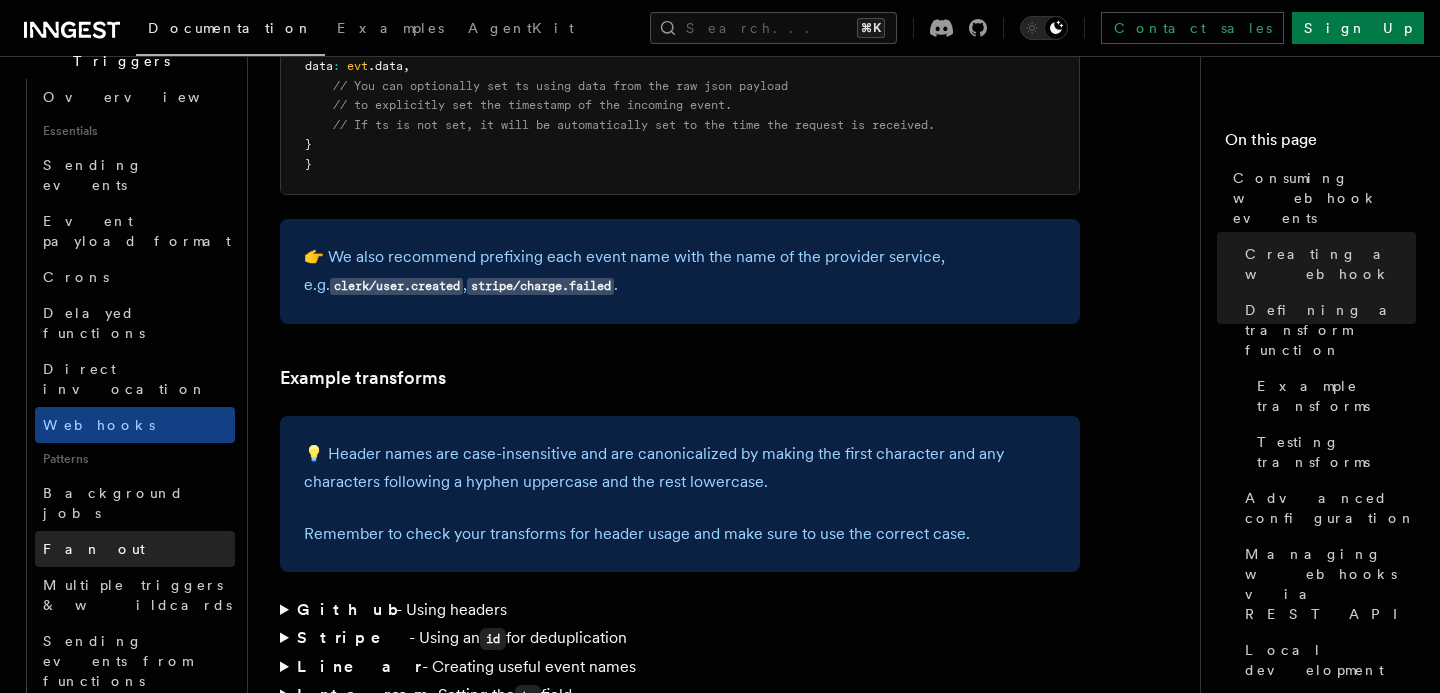 click on "Fan out" at bounding box center [135, 549] 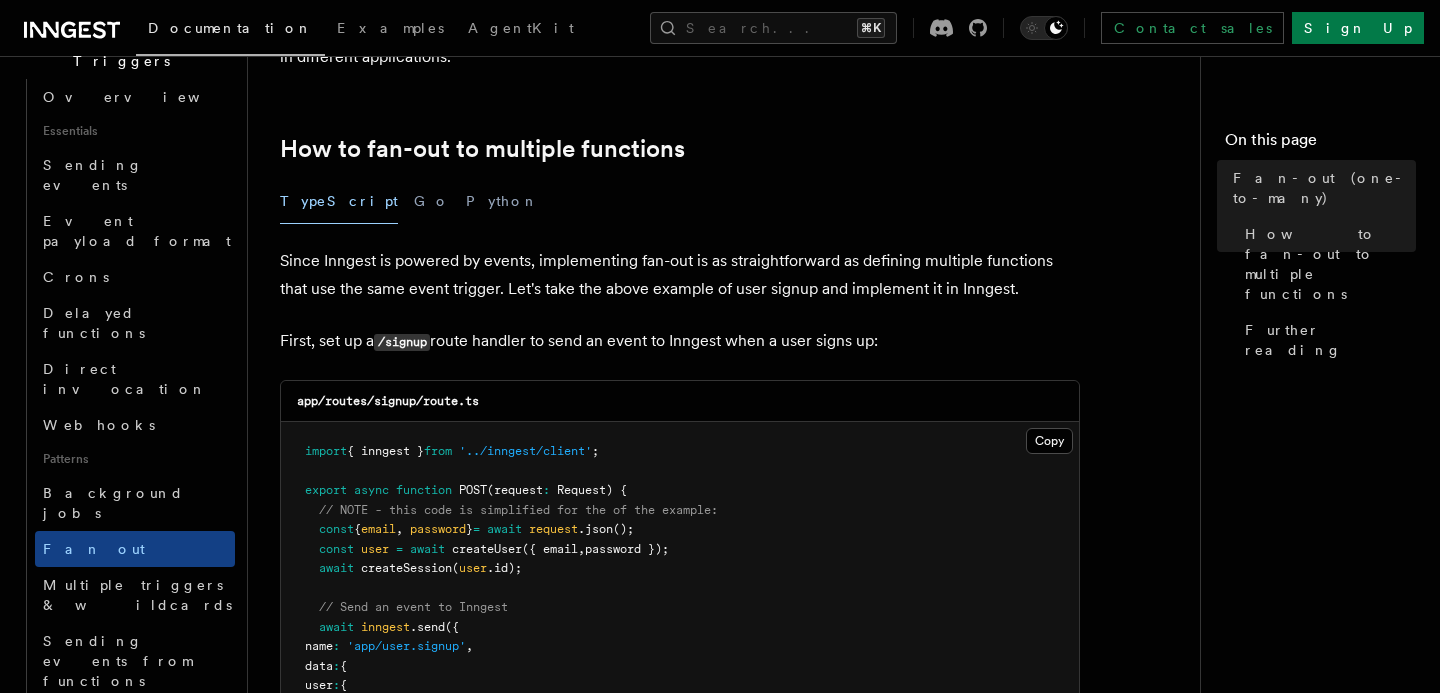 scroll, scrollTop: 1073, scrollLeft: 0, axis: vertical 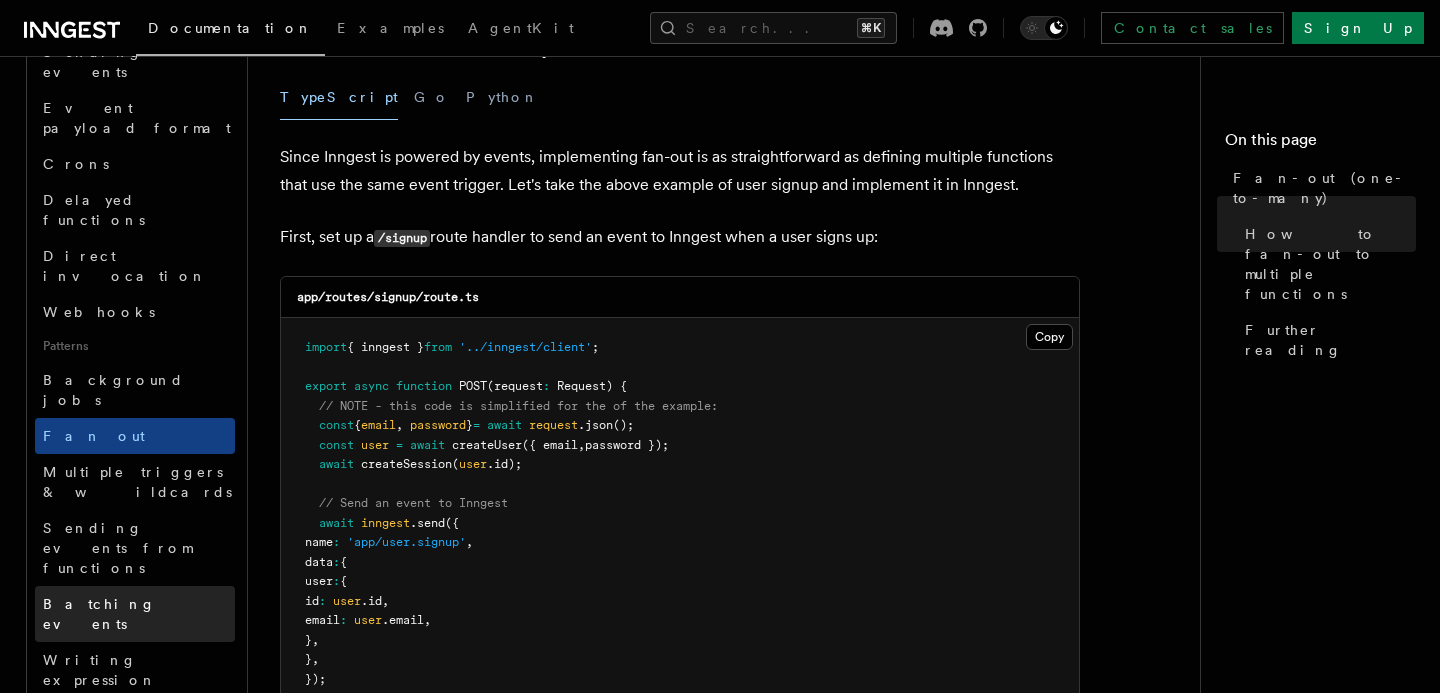 click on "Neon" at bounding box center [135, 748] 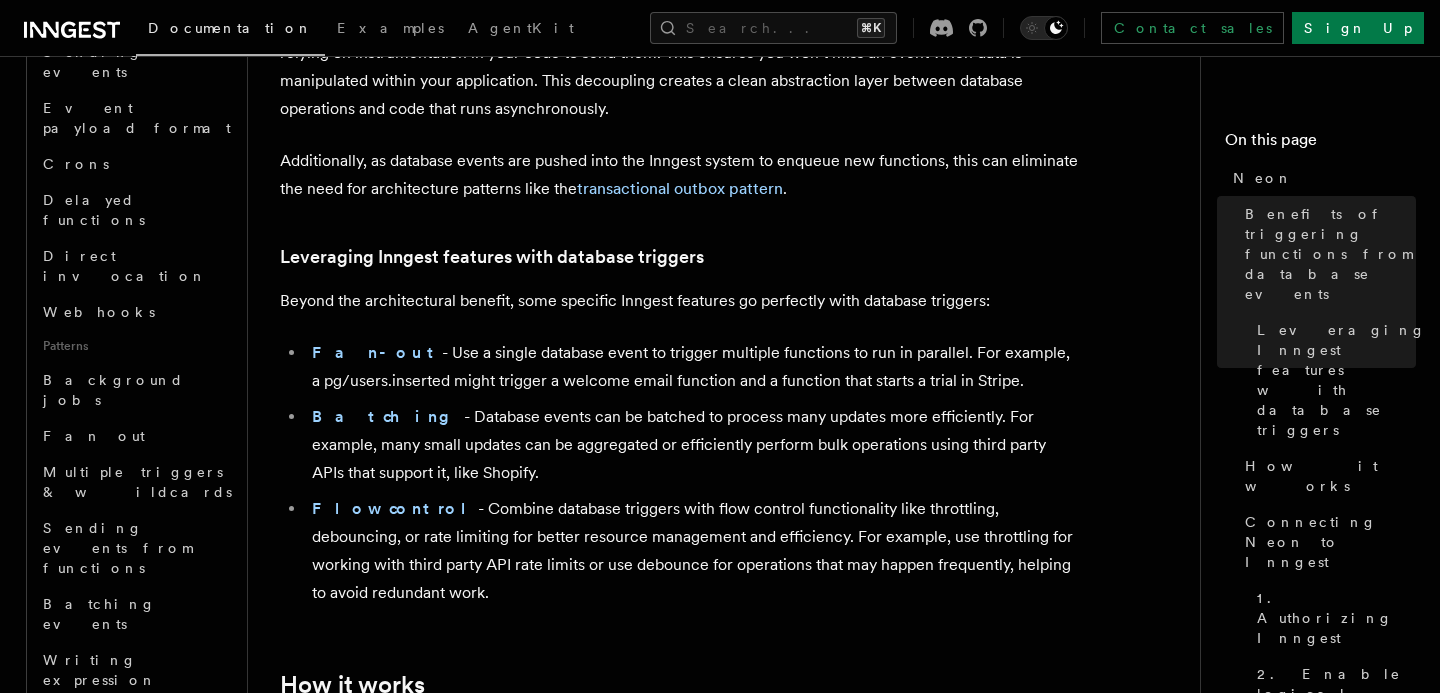scroll, scrollTop: 478, scrollLeft: 0, axis: vertical 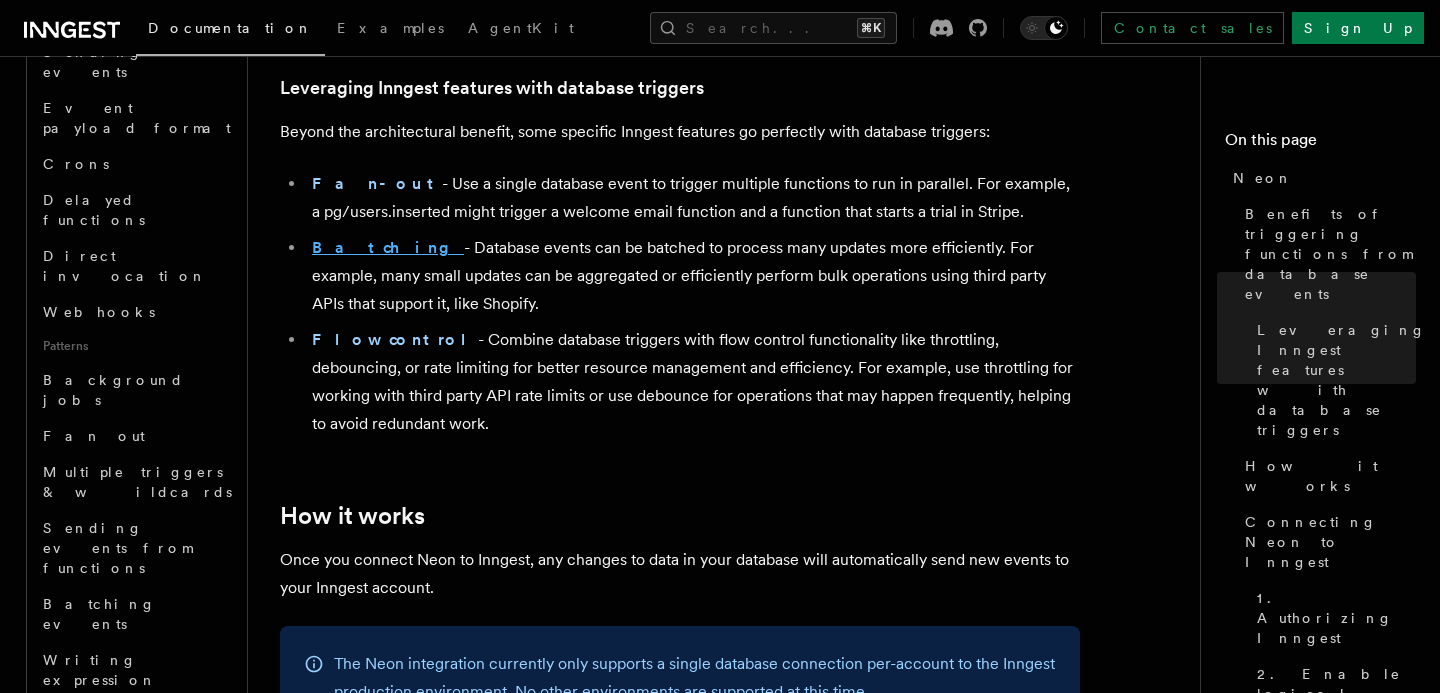 click on "Batching" at bounding box center [388, 247] 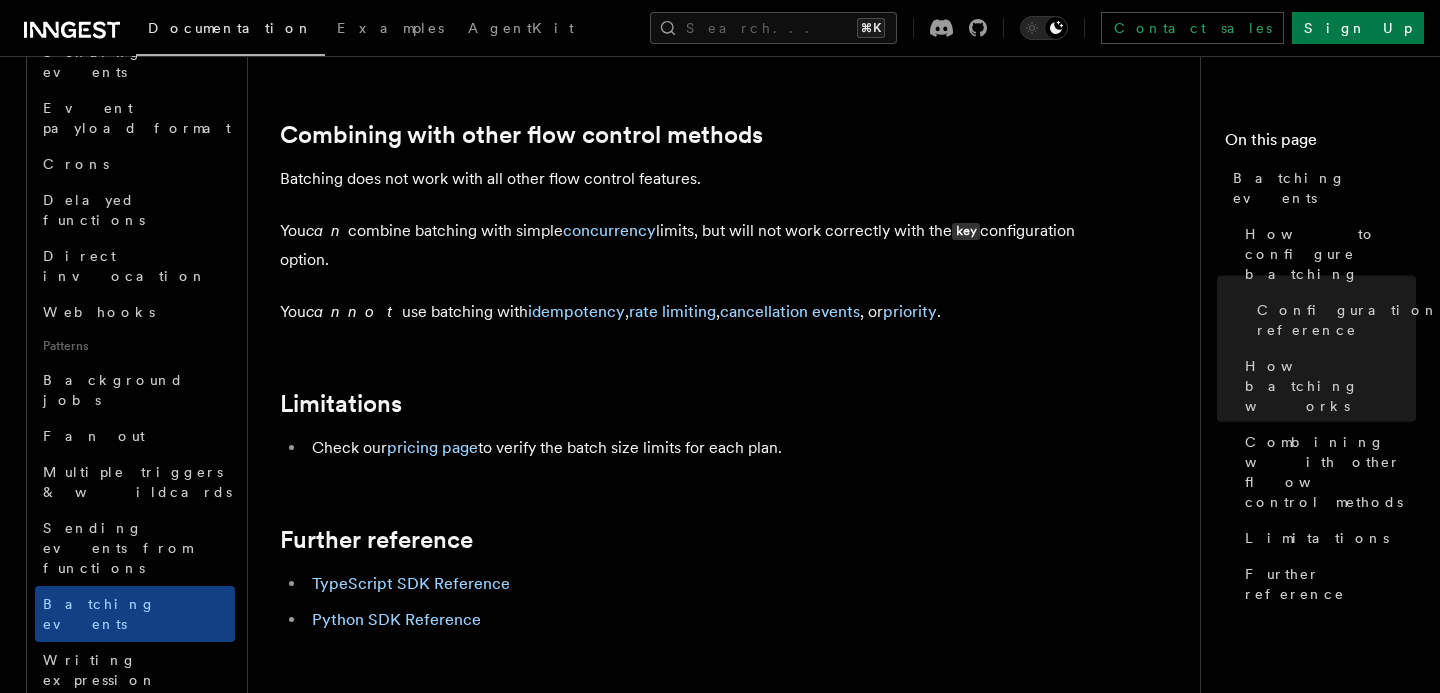 scroll, scrollTop: 1950, scrollLeft: 0, axis: vertical 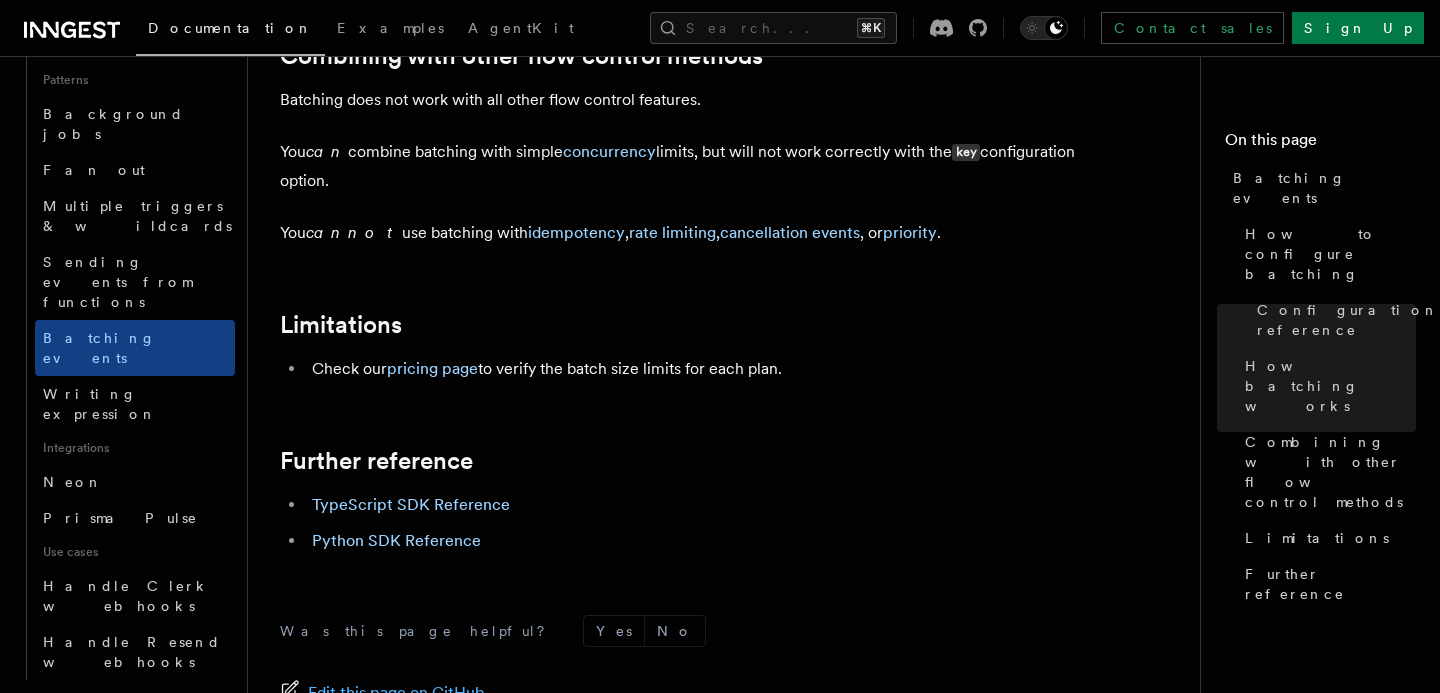click on "Steps & Workflows" at bounding box center (135, 800) 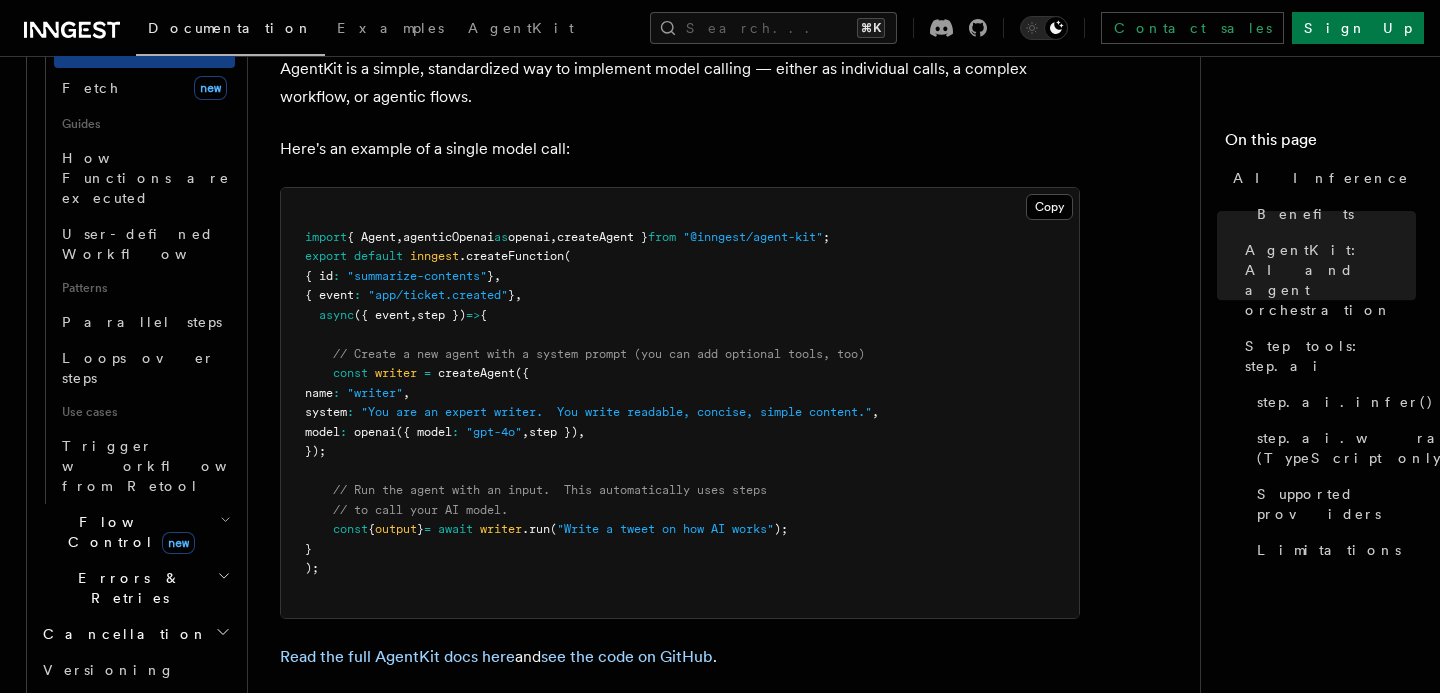 scroll, scrollTop: 1260, scrollLeft: 0, axis: vertical 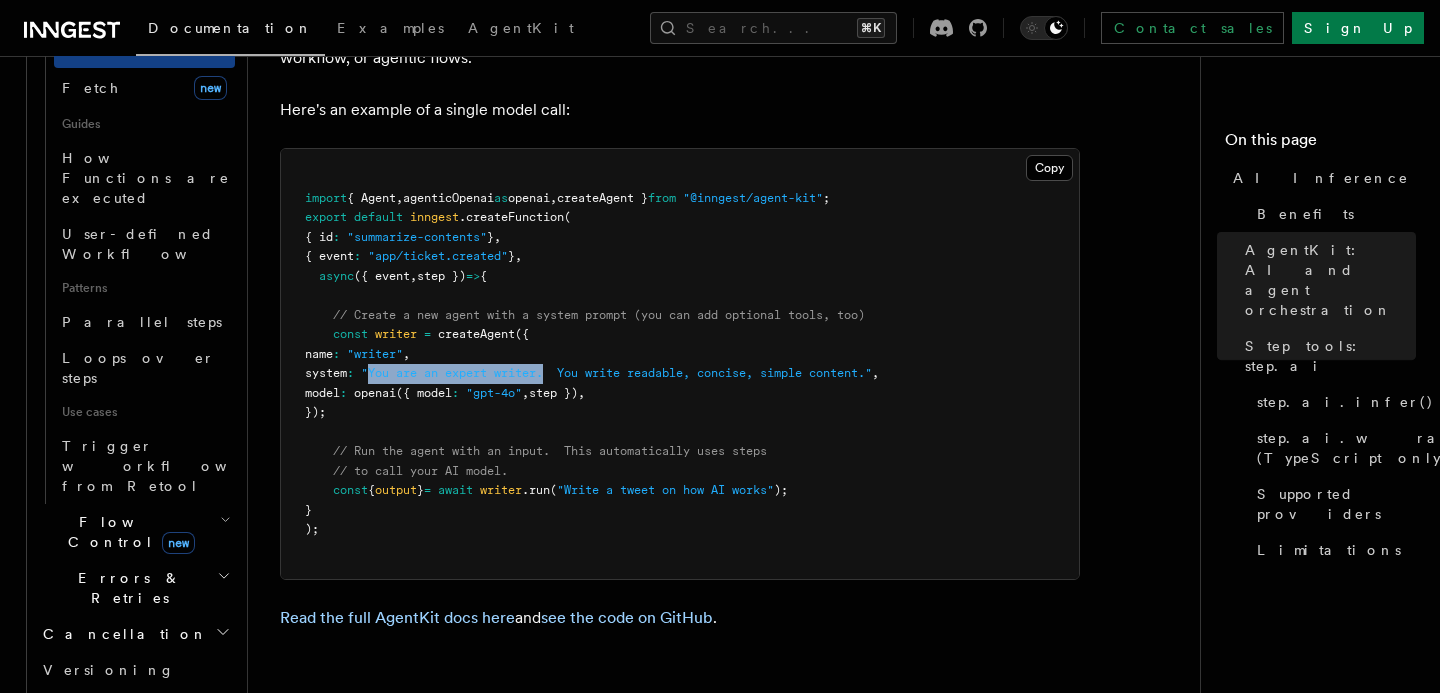 drag, startPoint x: 413, startPoint y: 294, endPoint x: 594, endPoint y: 297, distance: 181.02486 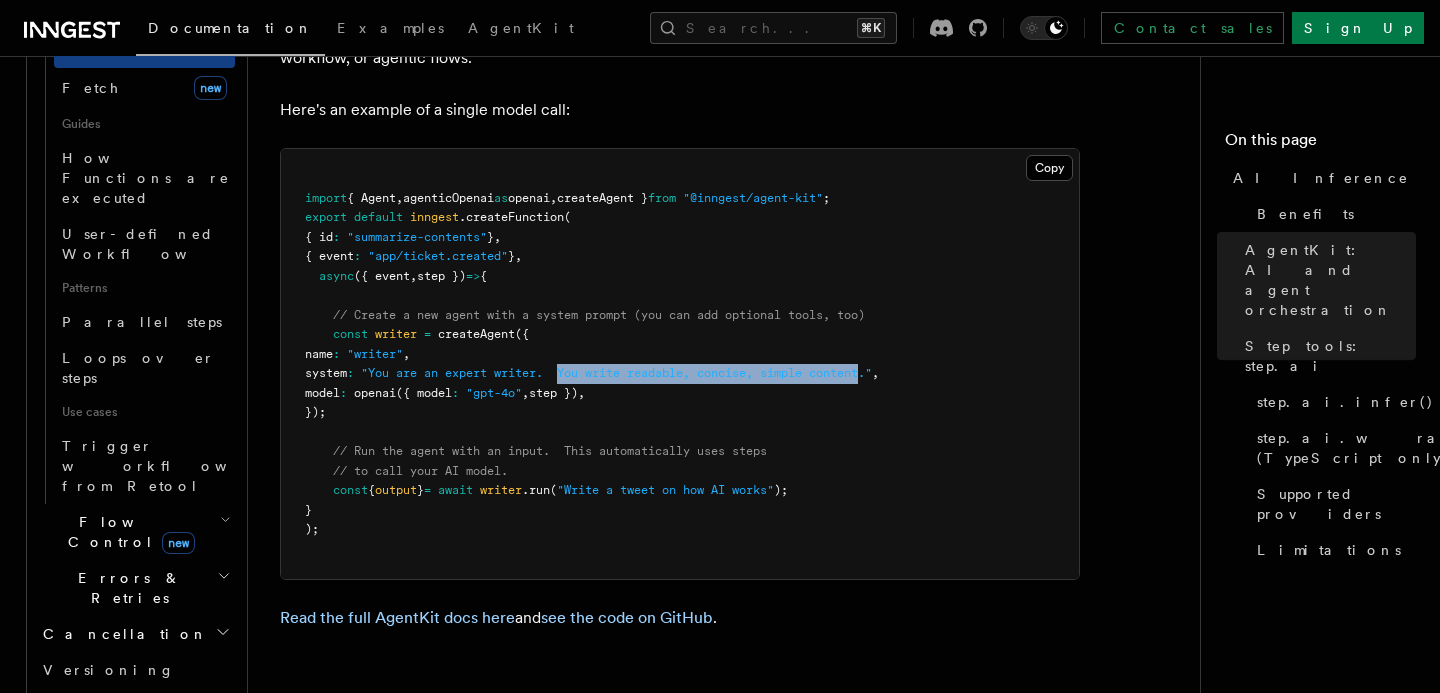 drag, startPoint x: 604, startPoint y: 292, endPoint x: 913, endPoint y: 299, distance: 309.07928 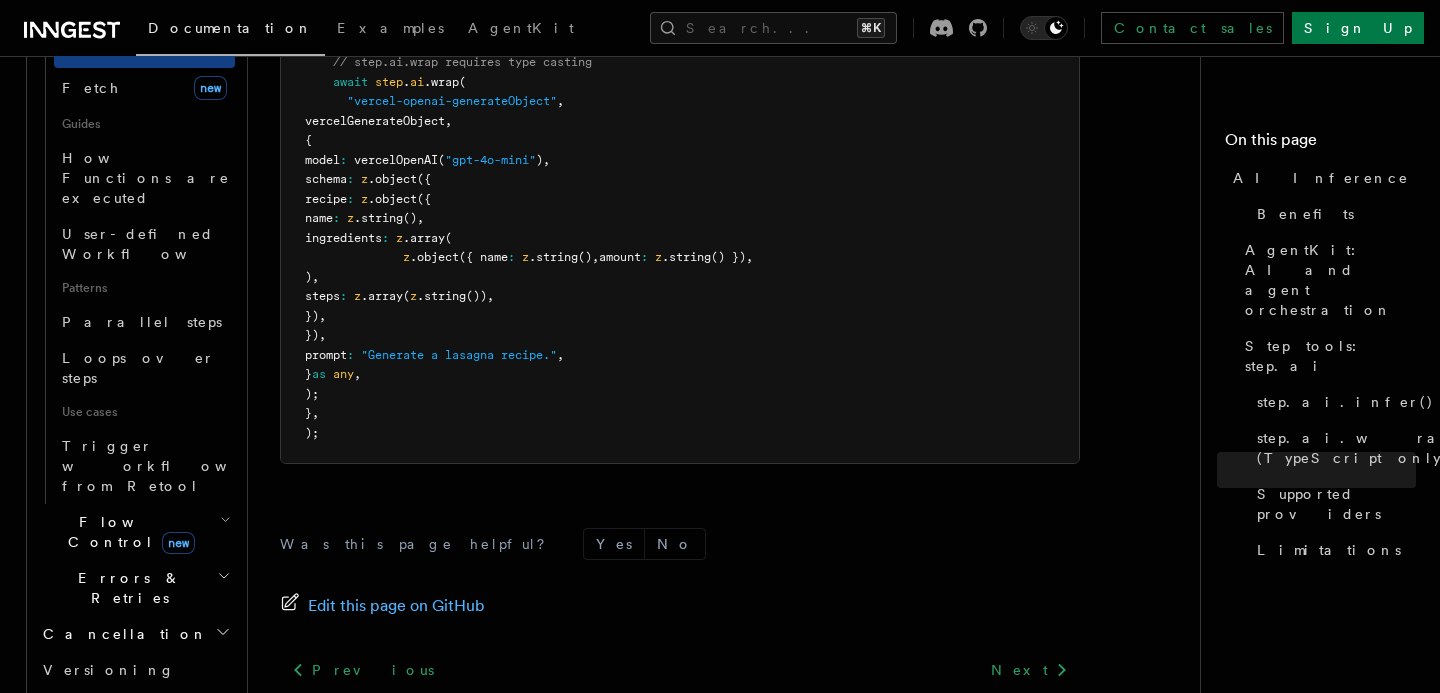 scroll, scrollTop: 6439, scrollLeft: 0, axis: vertical 